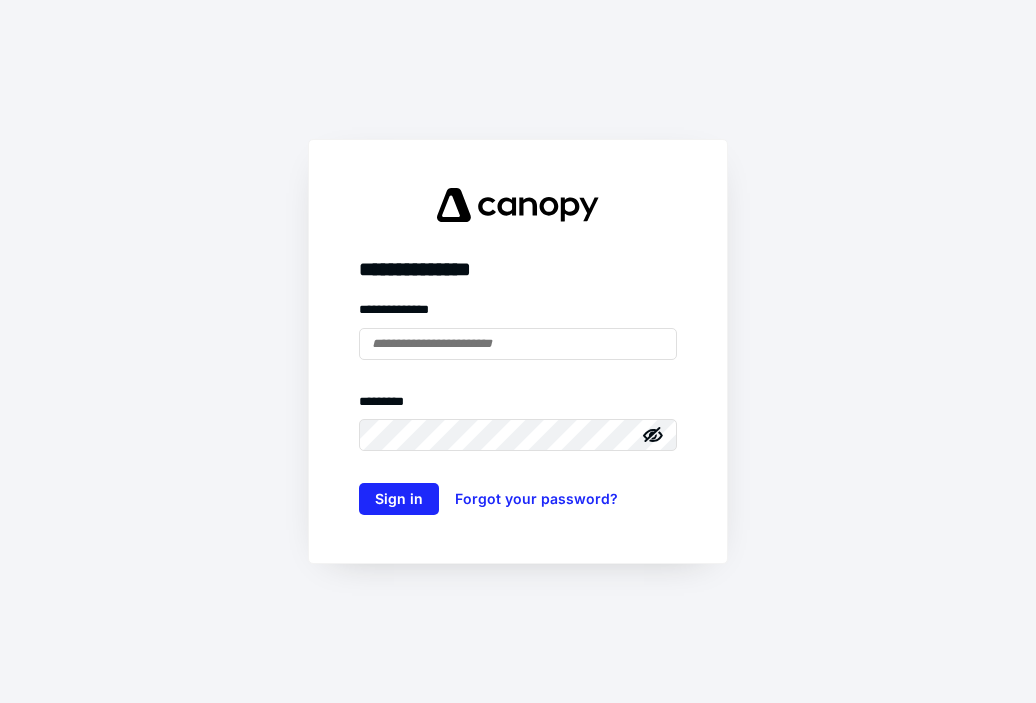 scroll, scrollTop: 0, scrollLeft: 0, axis: both 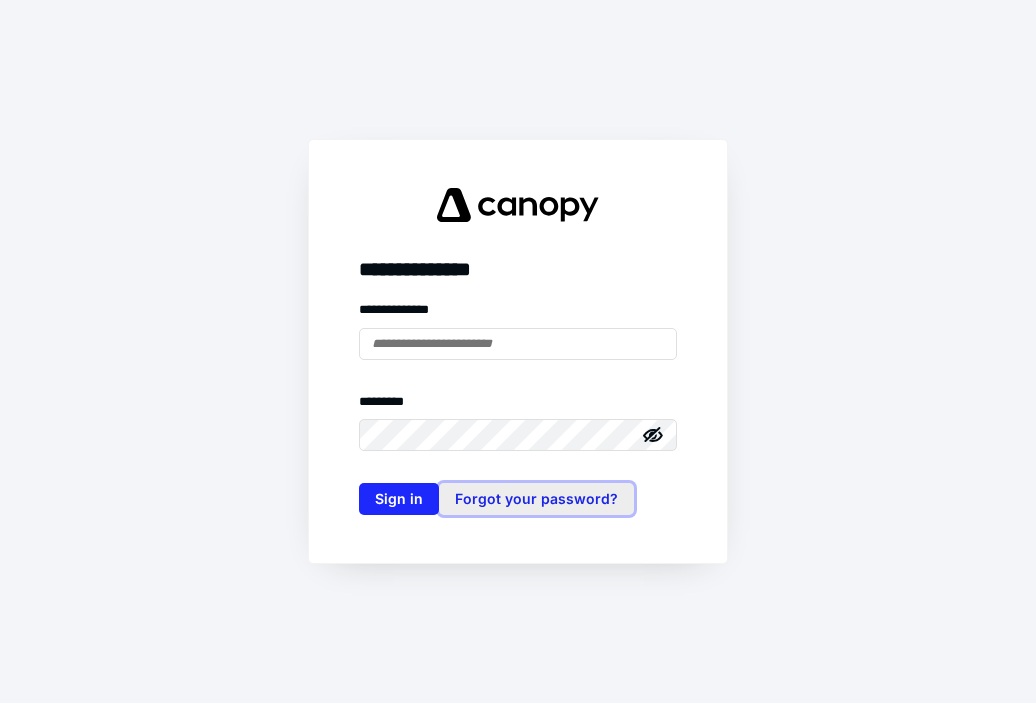 click on "Forgot your password?" at bounding box center (536, 499) 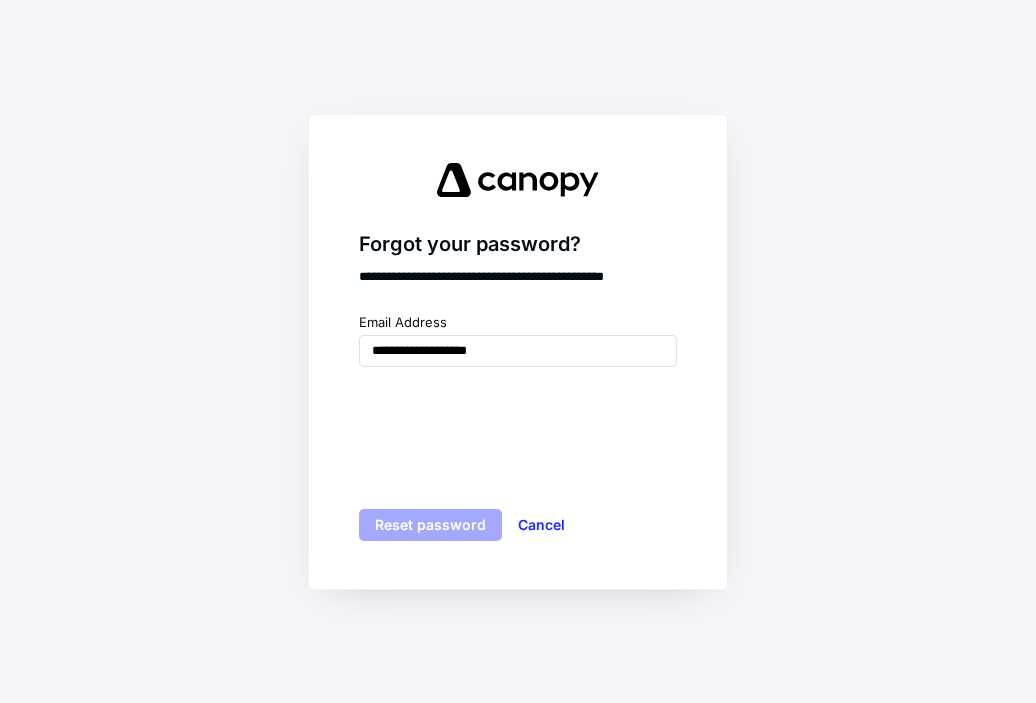 type on "**********" 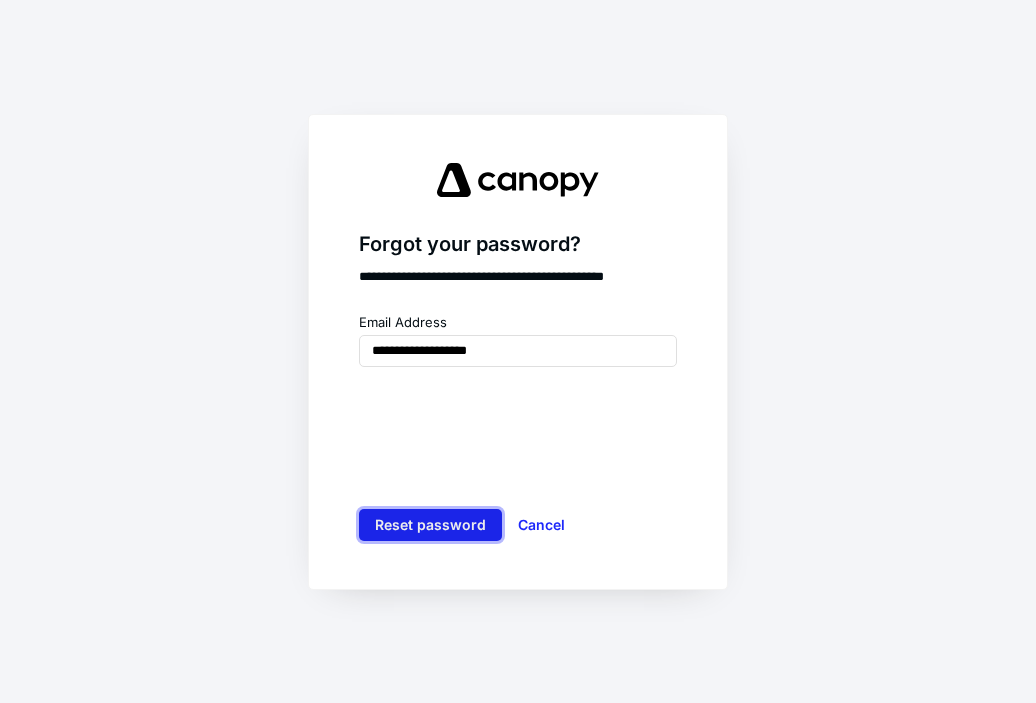 click on "Reset password" at bounding box center (430, 525) 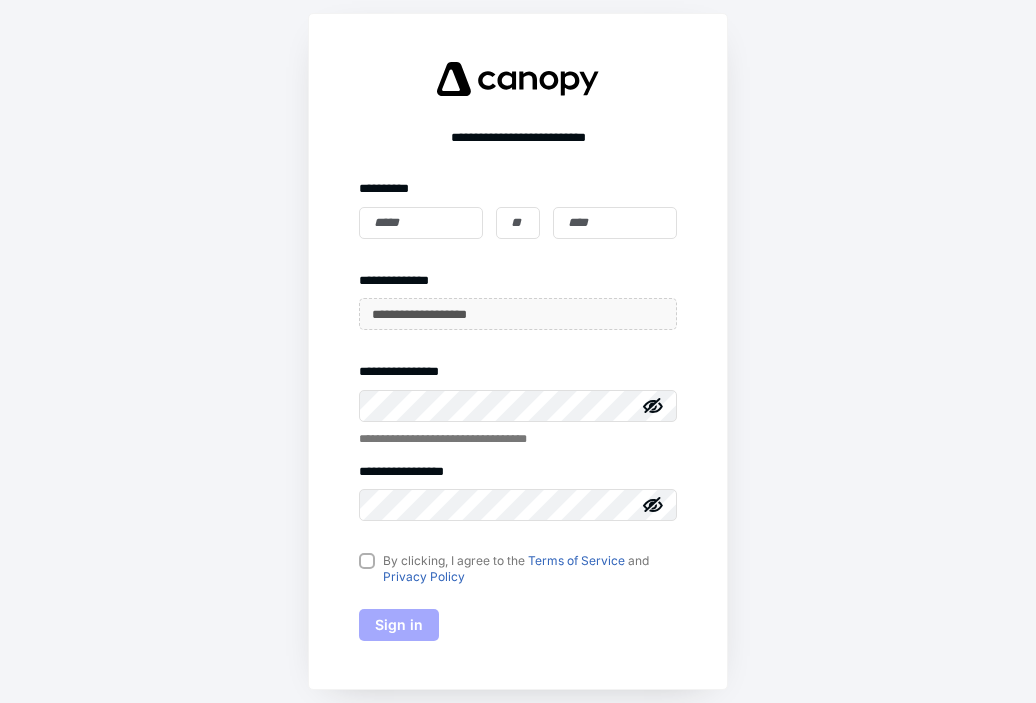 scroll, scrollTop: 0, scrollLeft: 0, axis: both 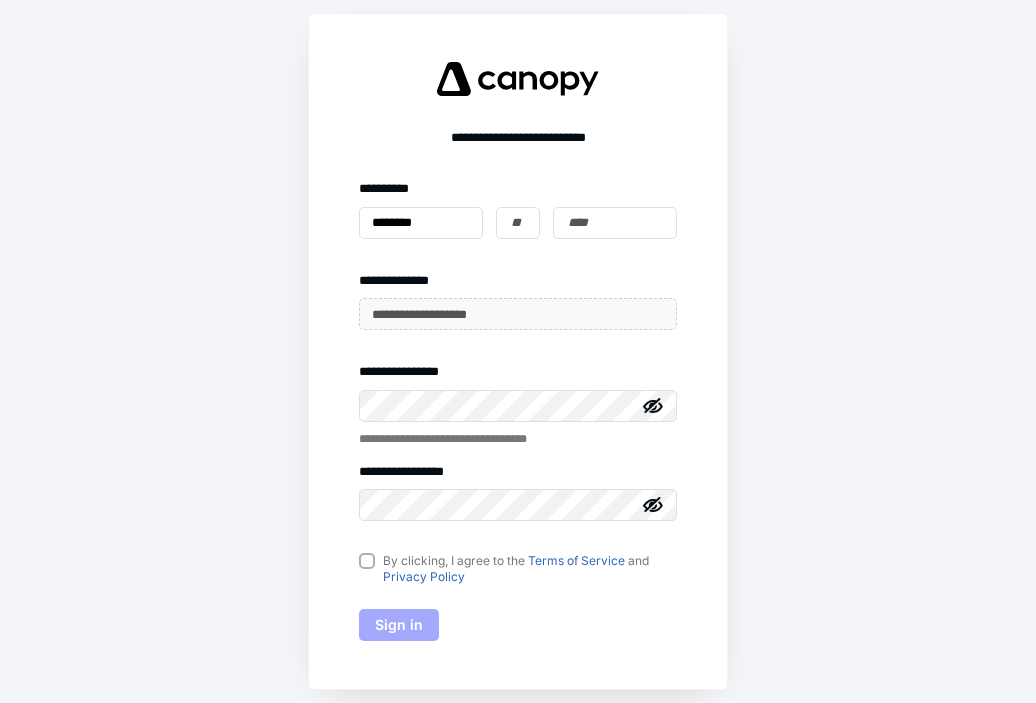 type on "********" 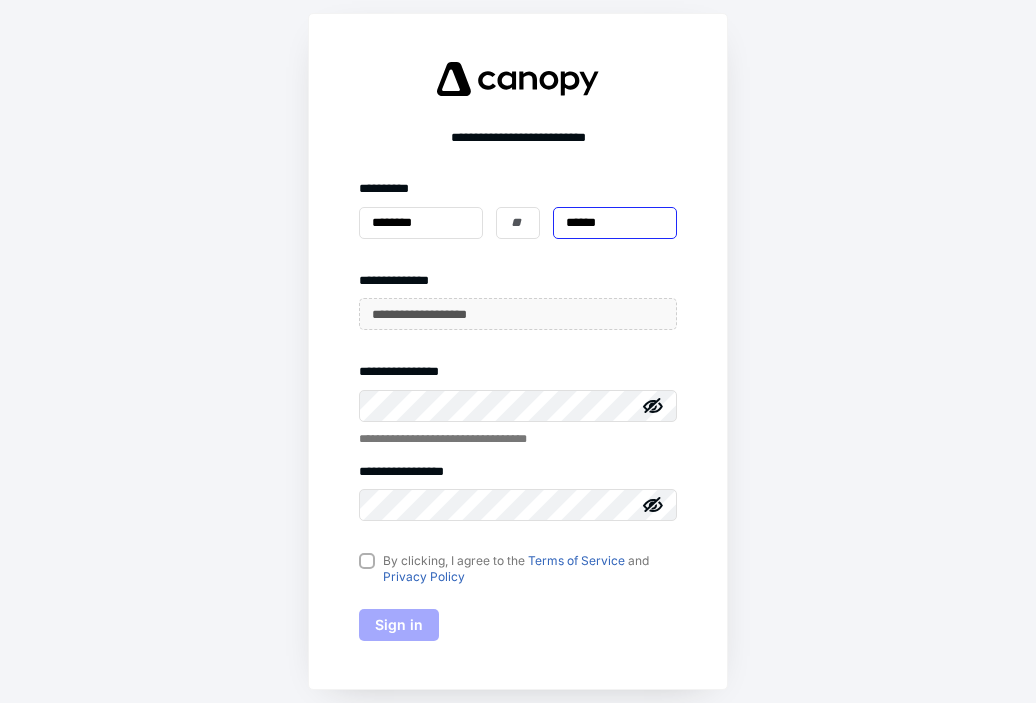 type on "******" 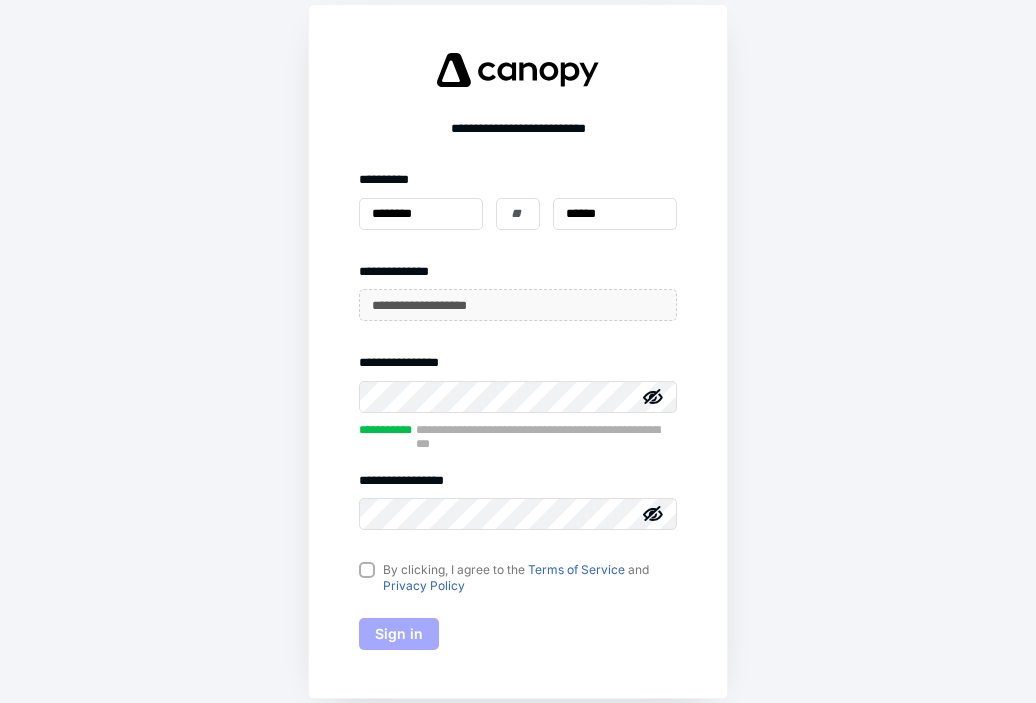 click on "By clicking, I agree to the   Terms of Service   and   Privacy Policy" at bounding box center (518, 578) 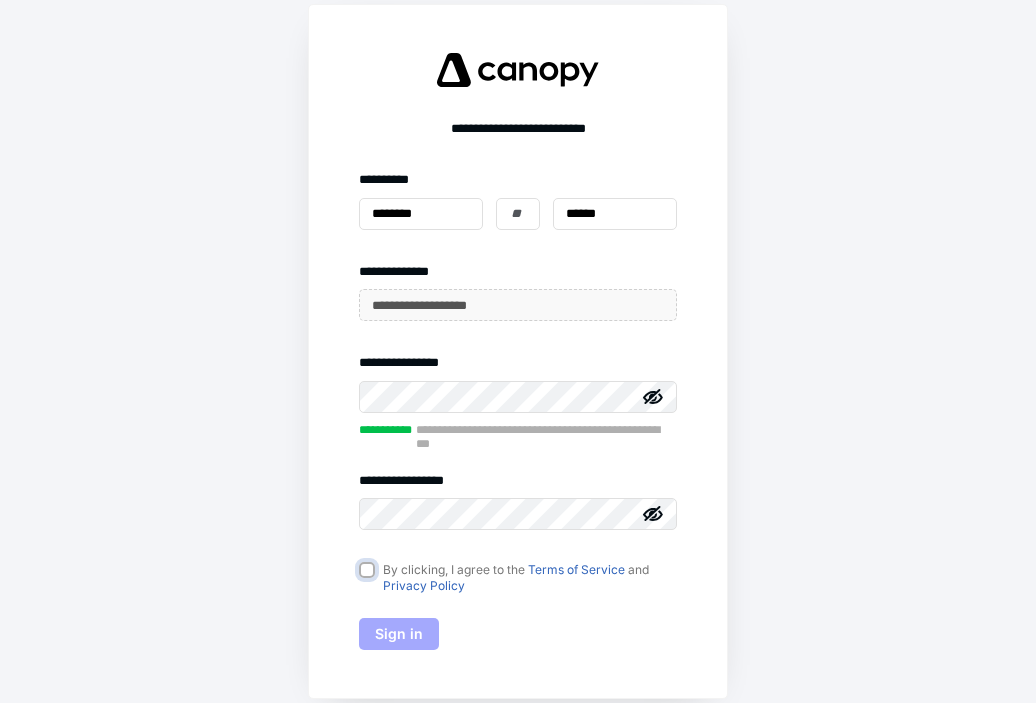 checkbox on "true" 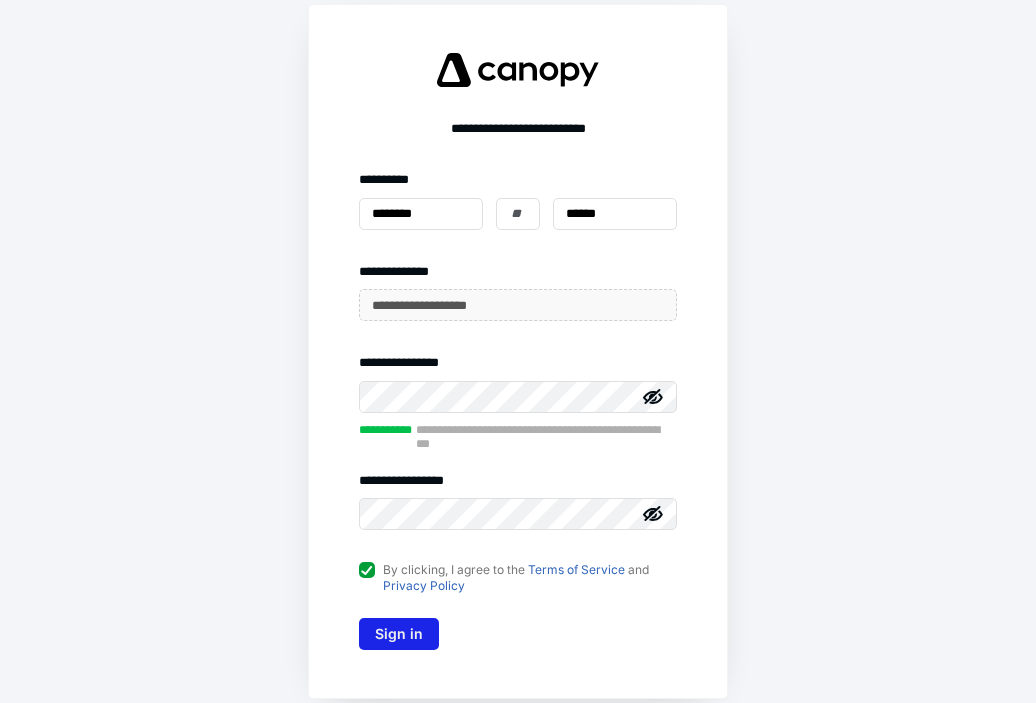 click on "Sign in" at bounding box center (399, 634) 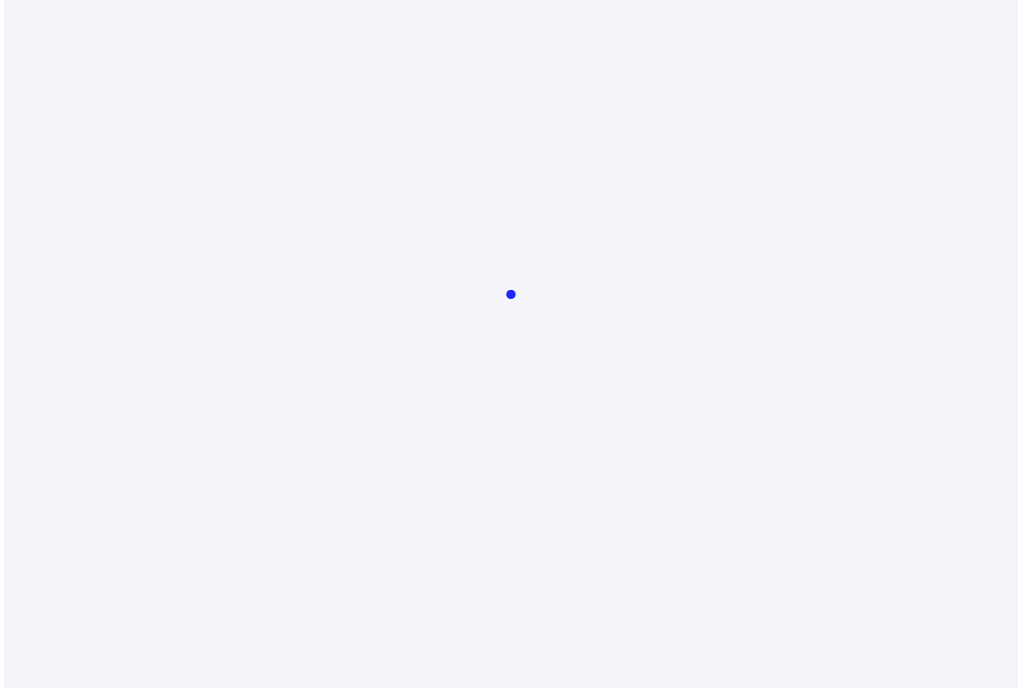 scroll, scrollTop: 0, scrollLeft: 0, axis: both 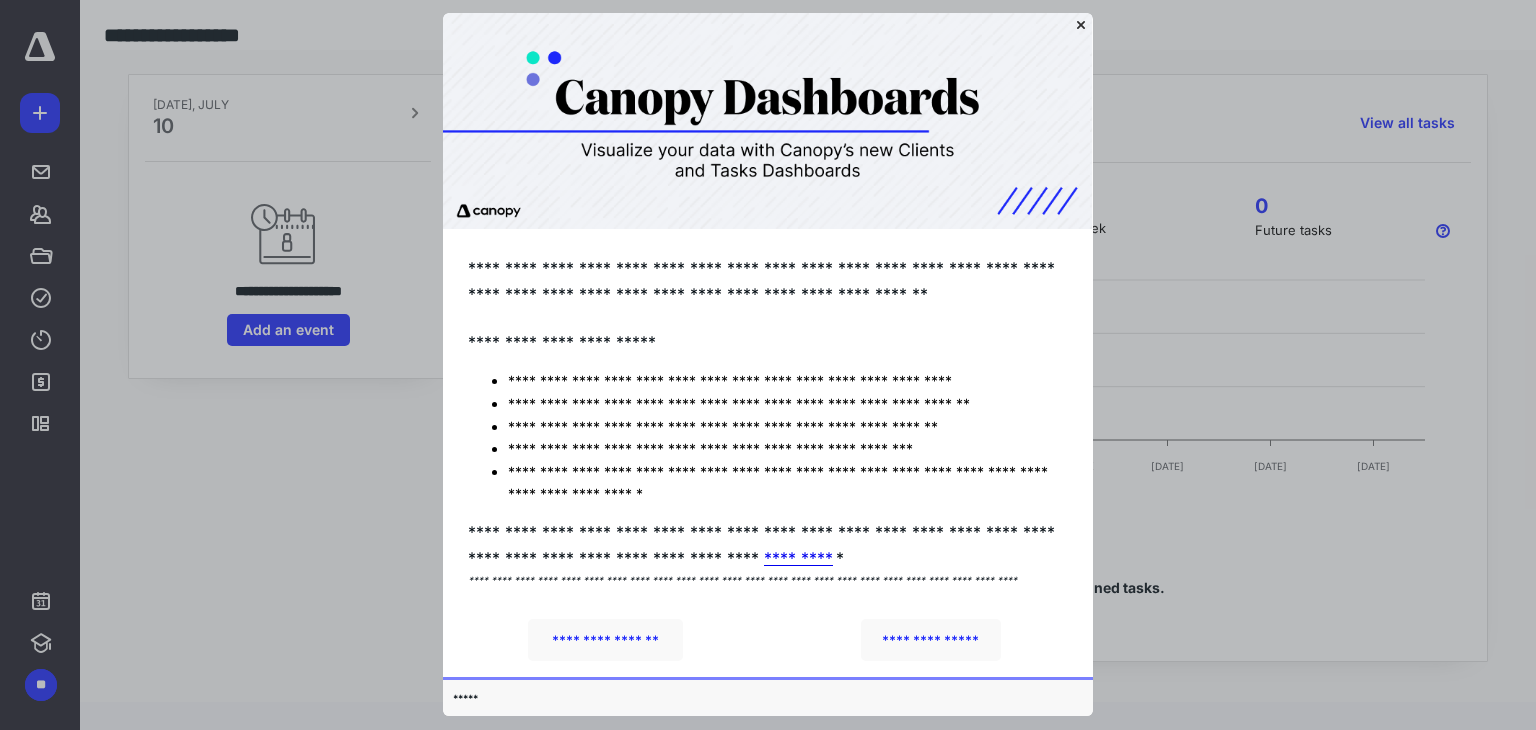 click 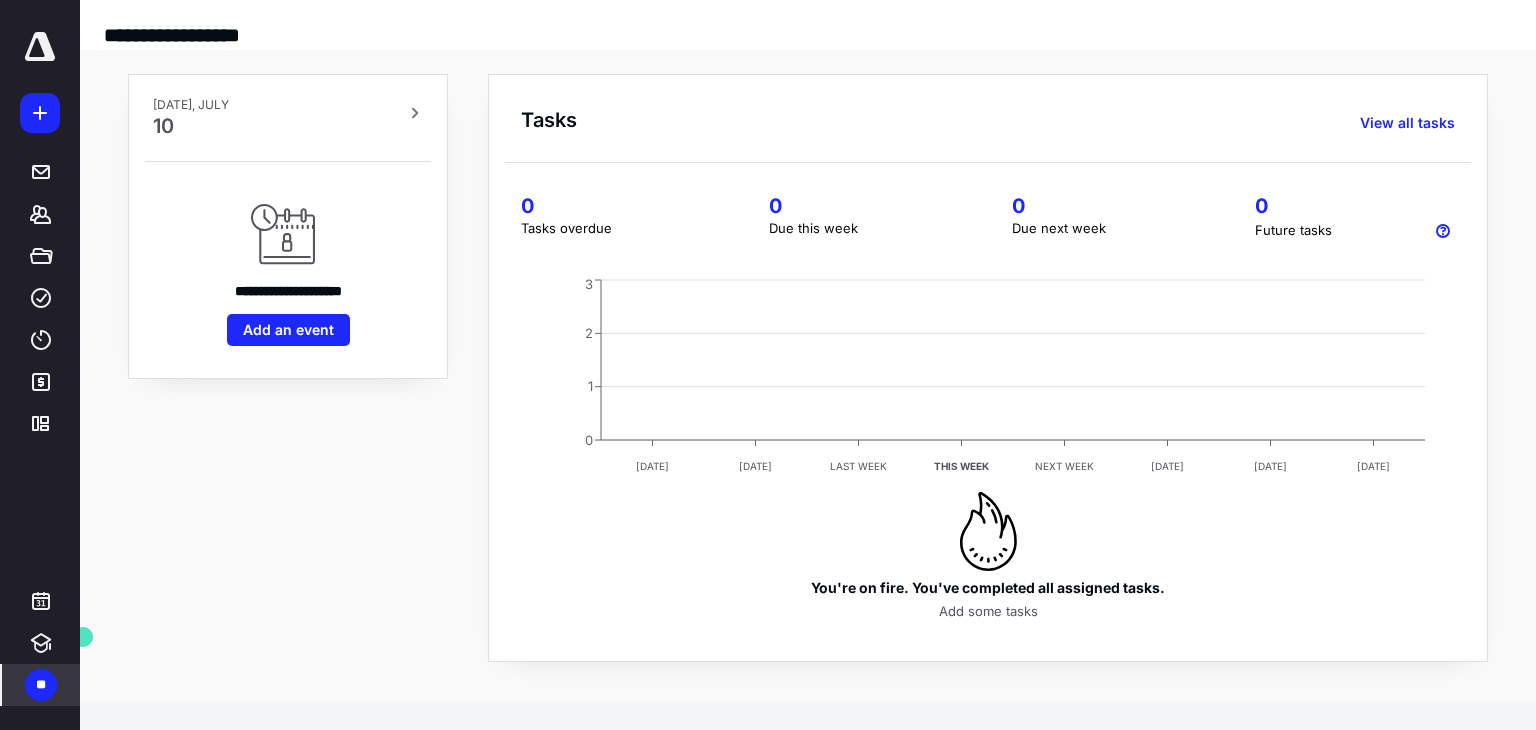 click on "**" at bounding box center (41, 685) 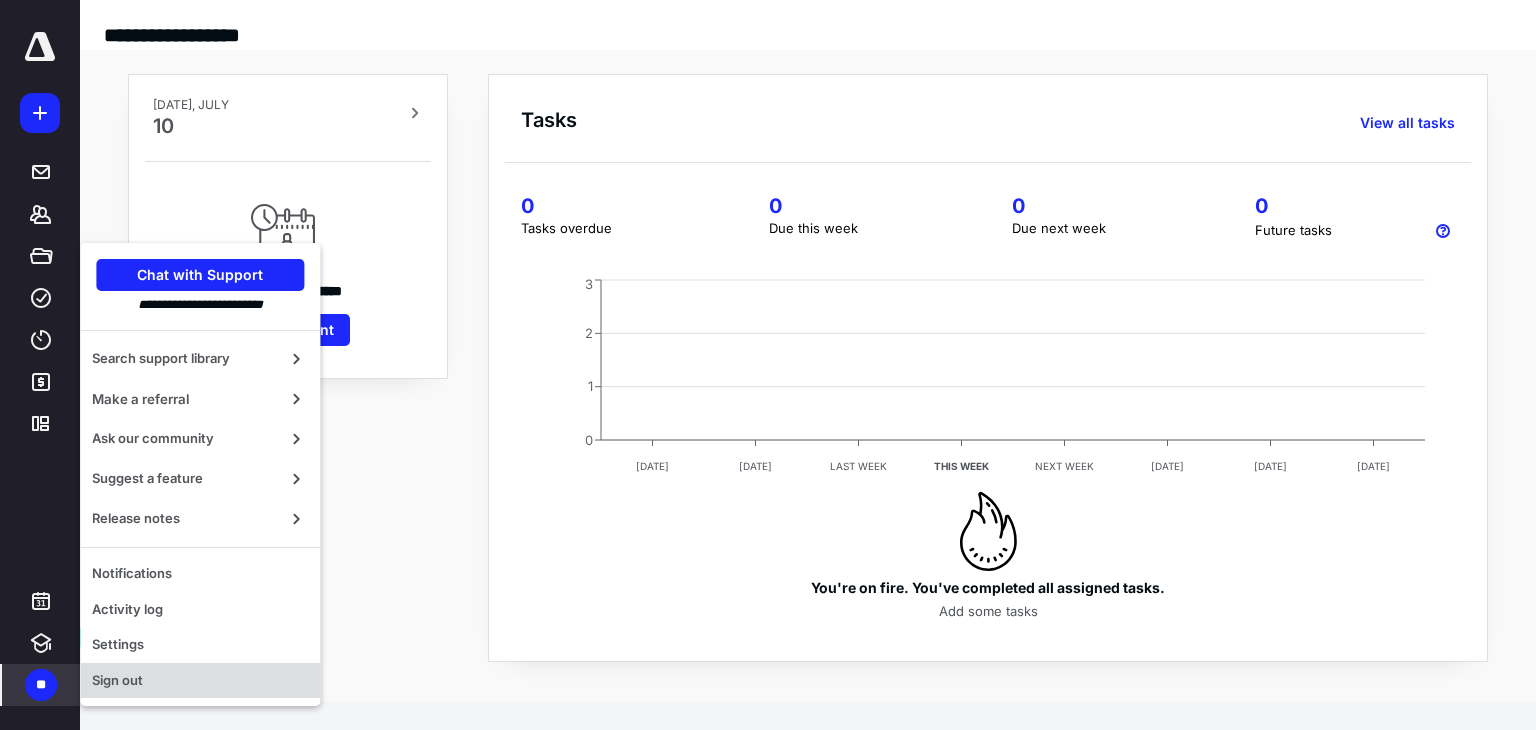 click on "Sign out" at bounding box center [200, 681] 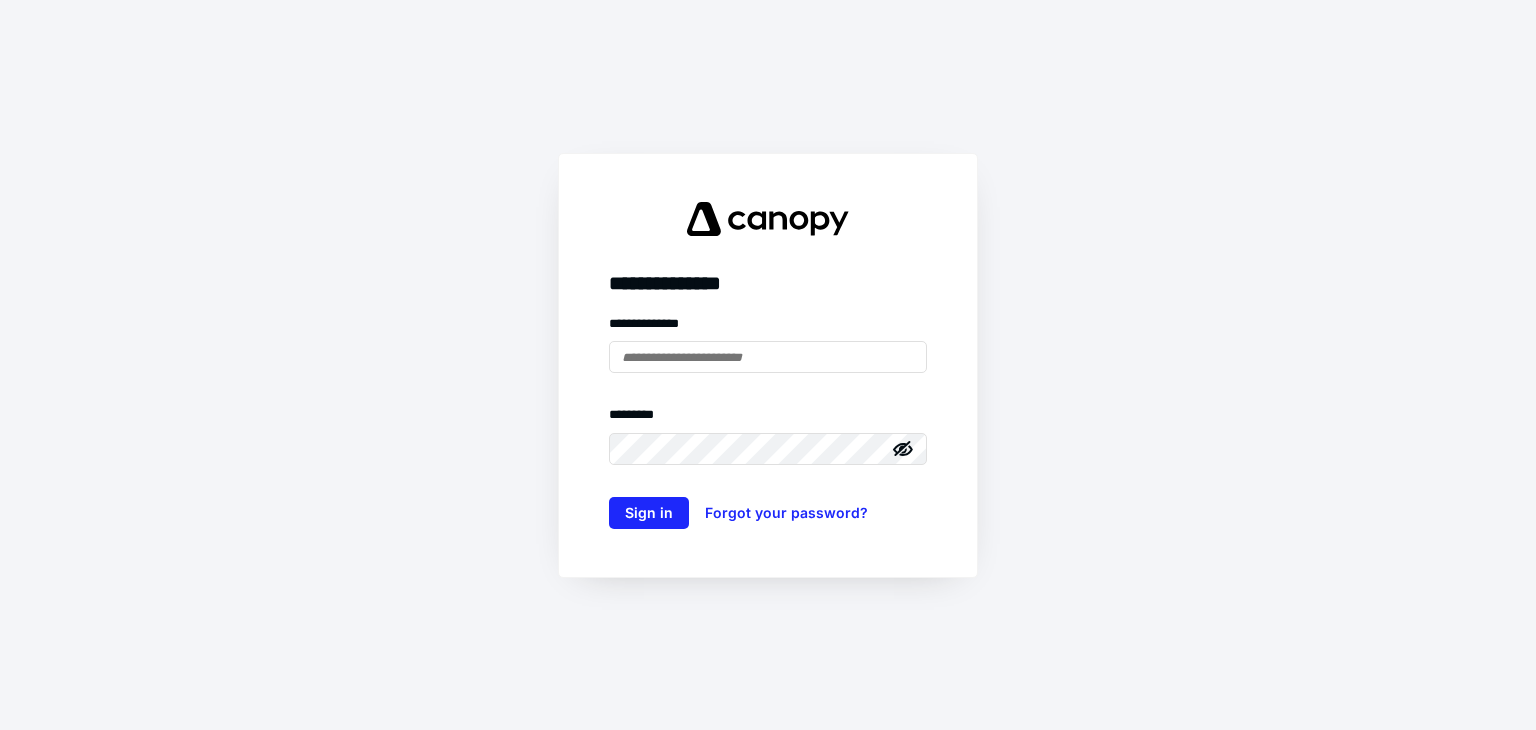 scroll, scrollTop: 0, scrollLeft: 0, axis: both 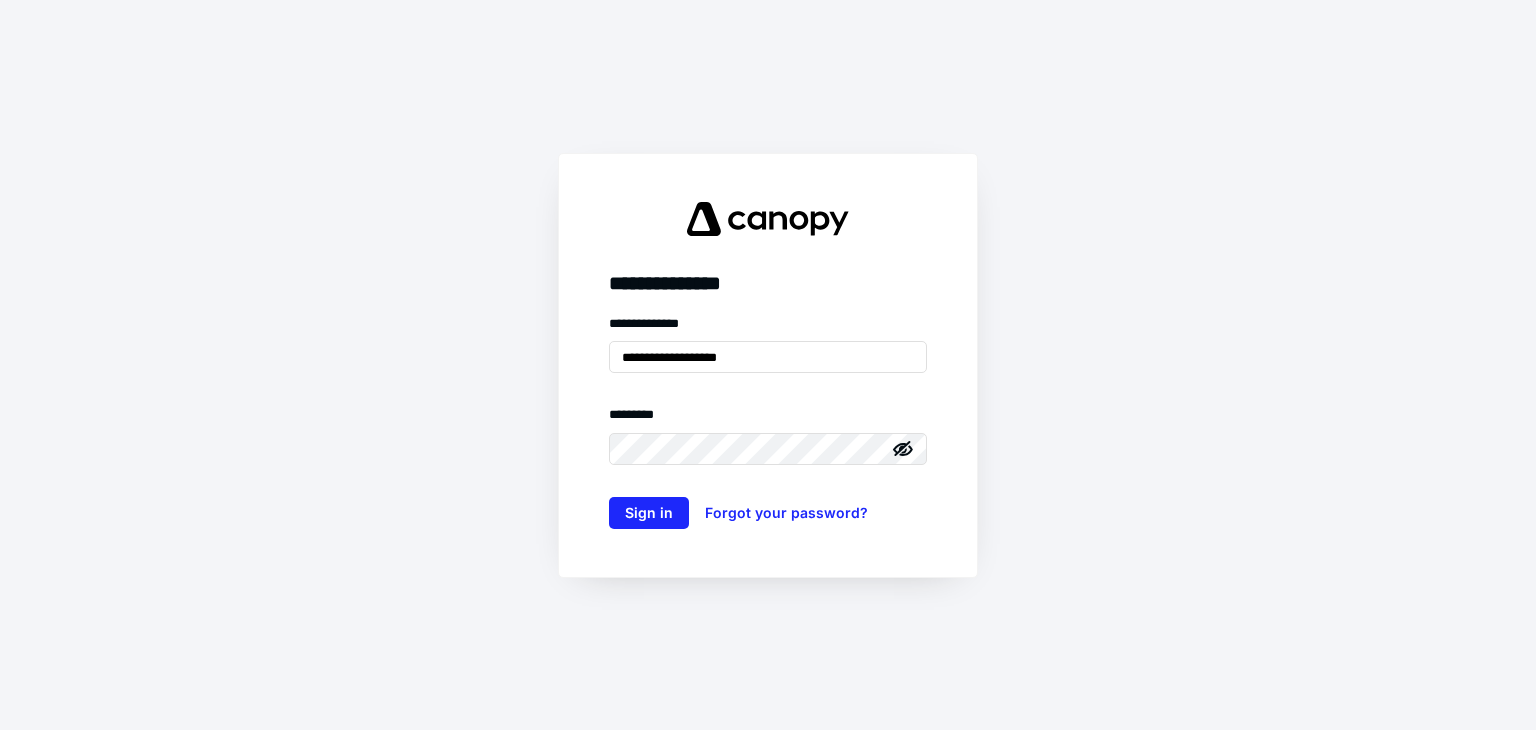 type on "**********" 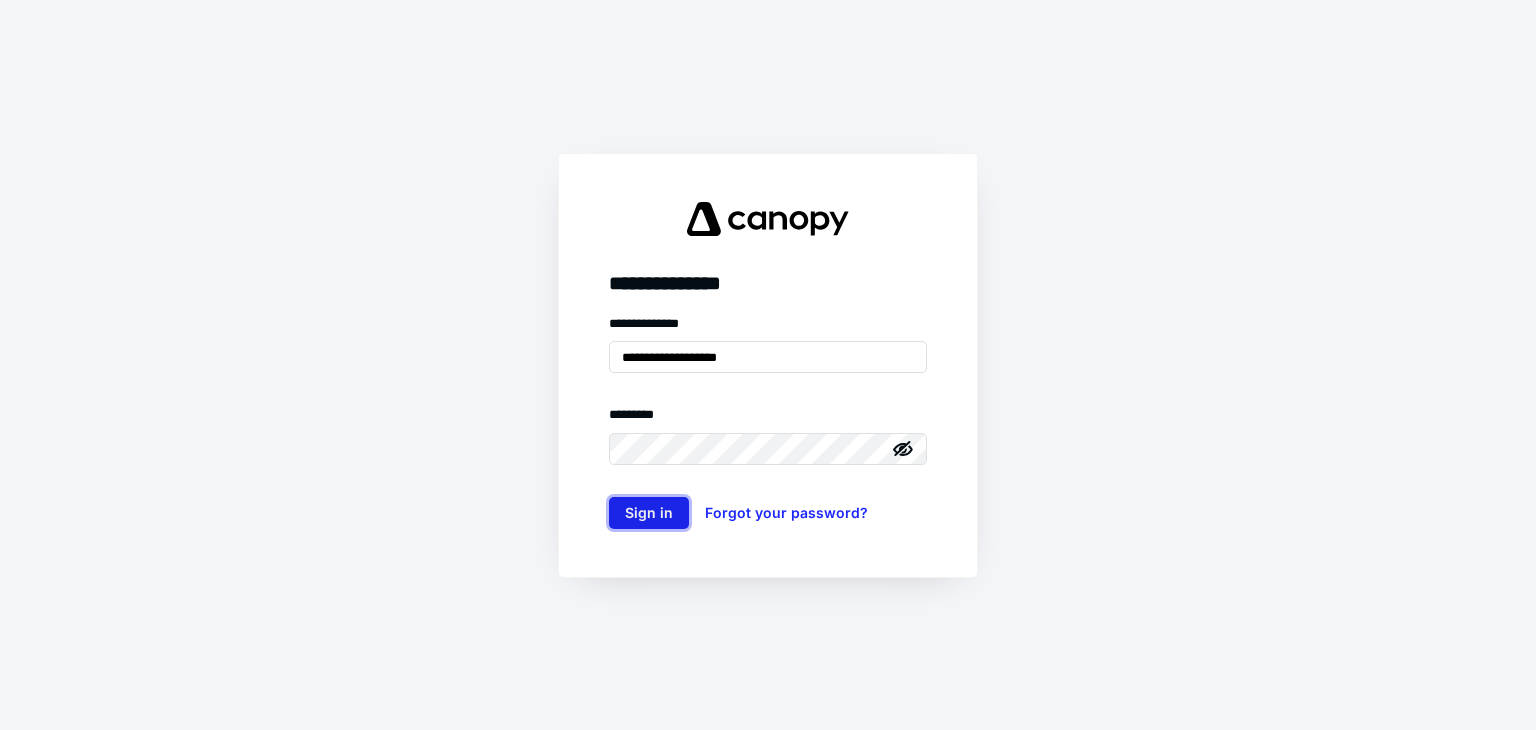 click on "Sign in" at bounding box center [649, 513] 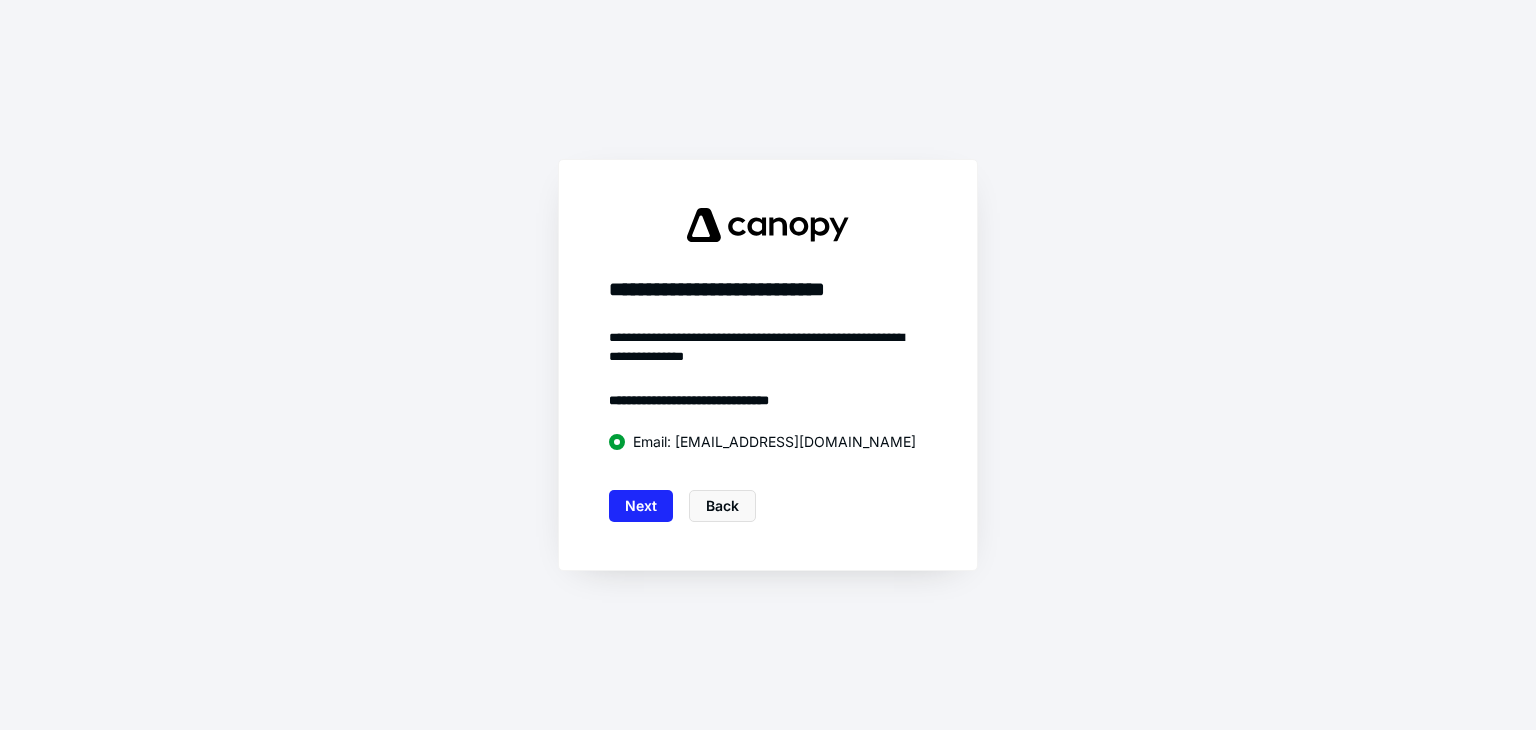 click on "Next" at bounding box center (641, 506) 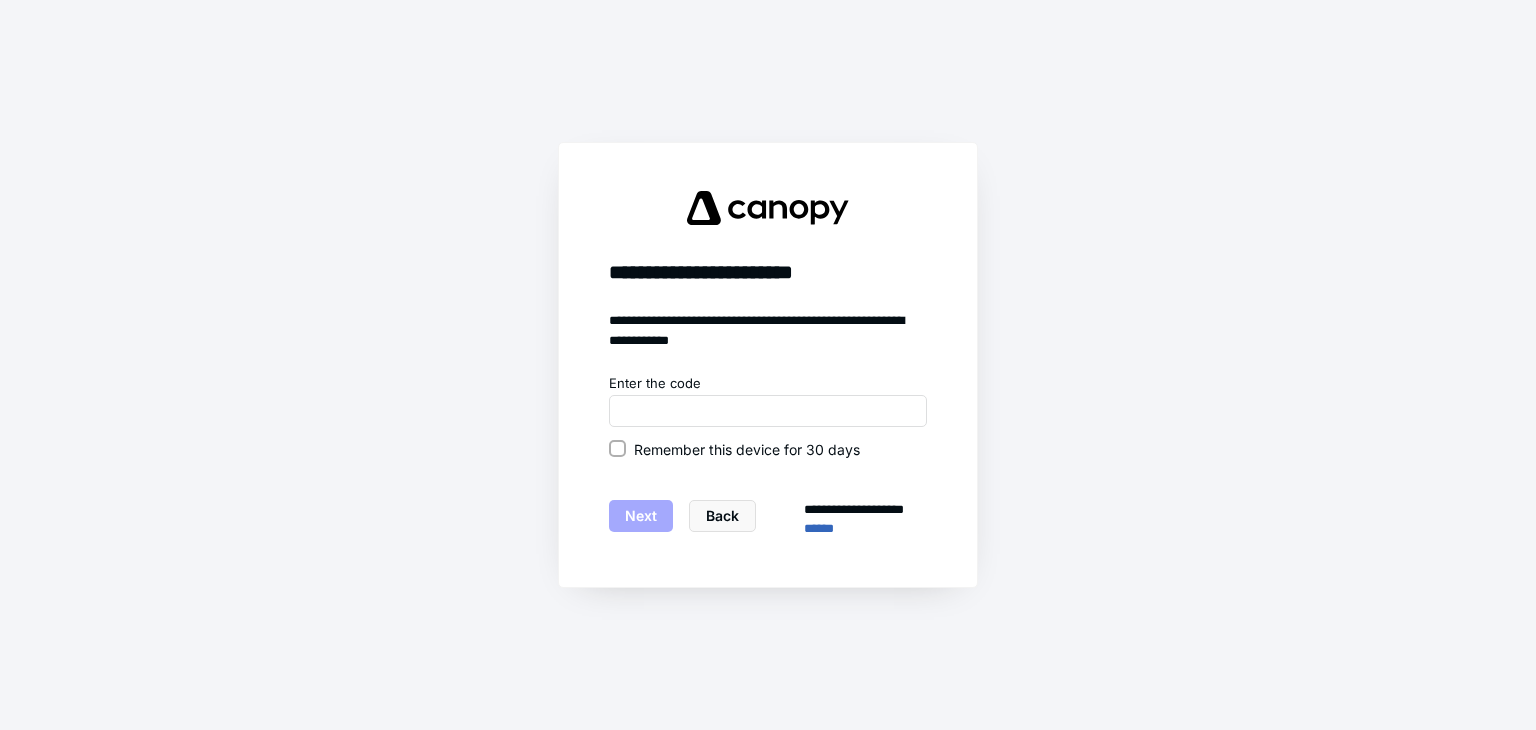 click 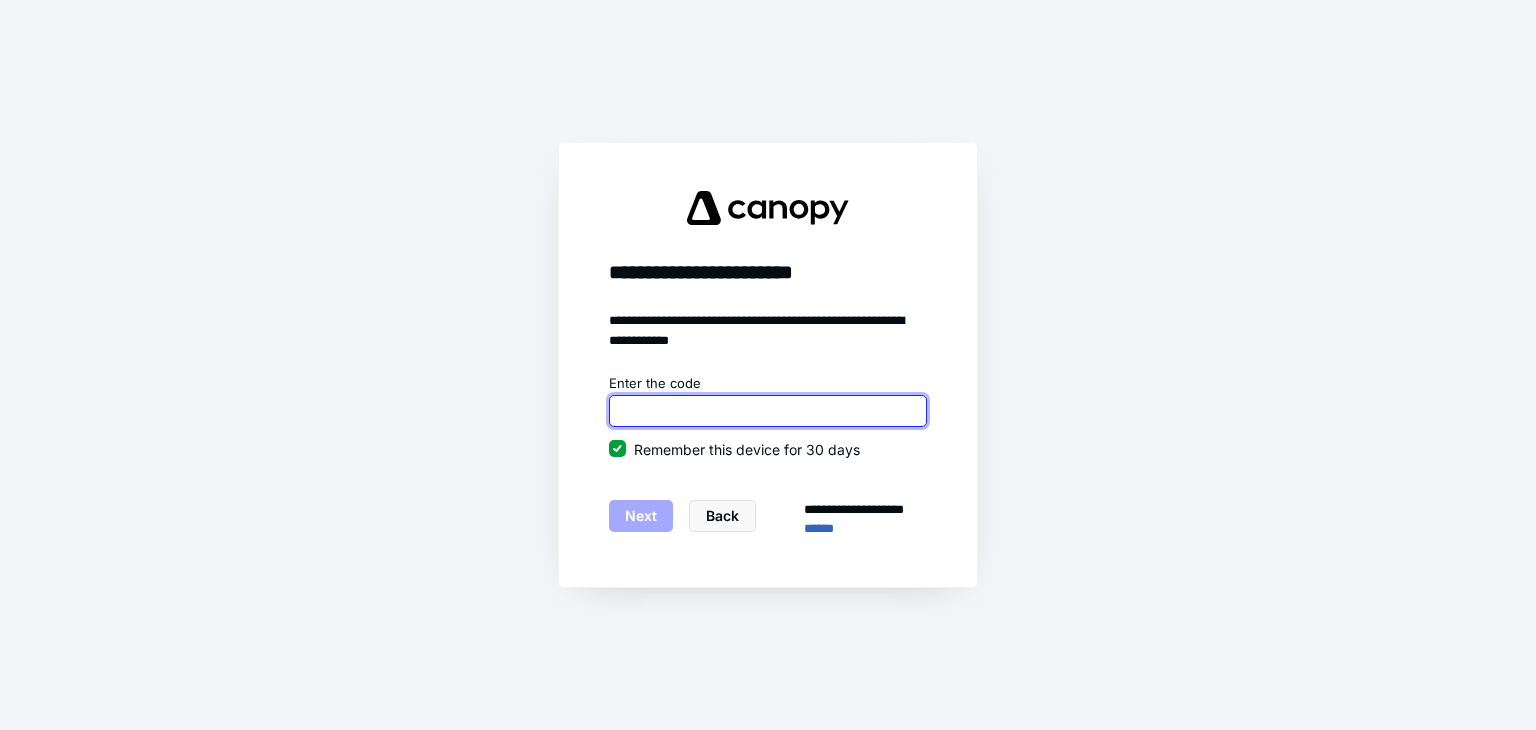 click at bounding box center [768, 411] 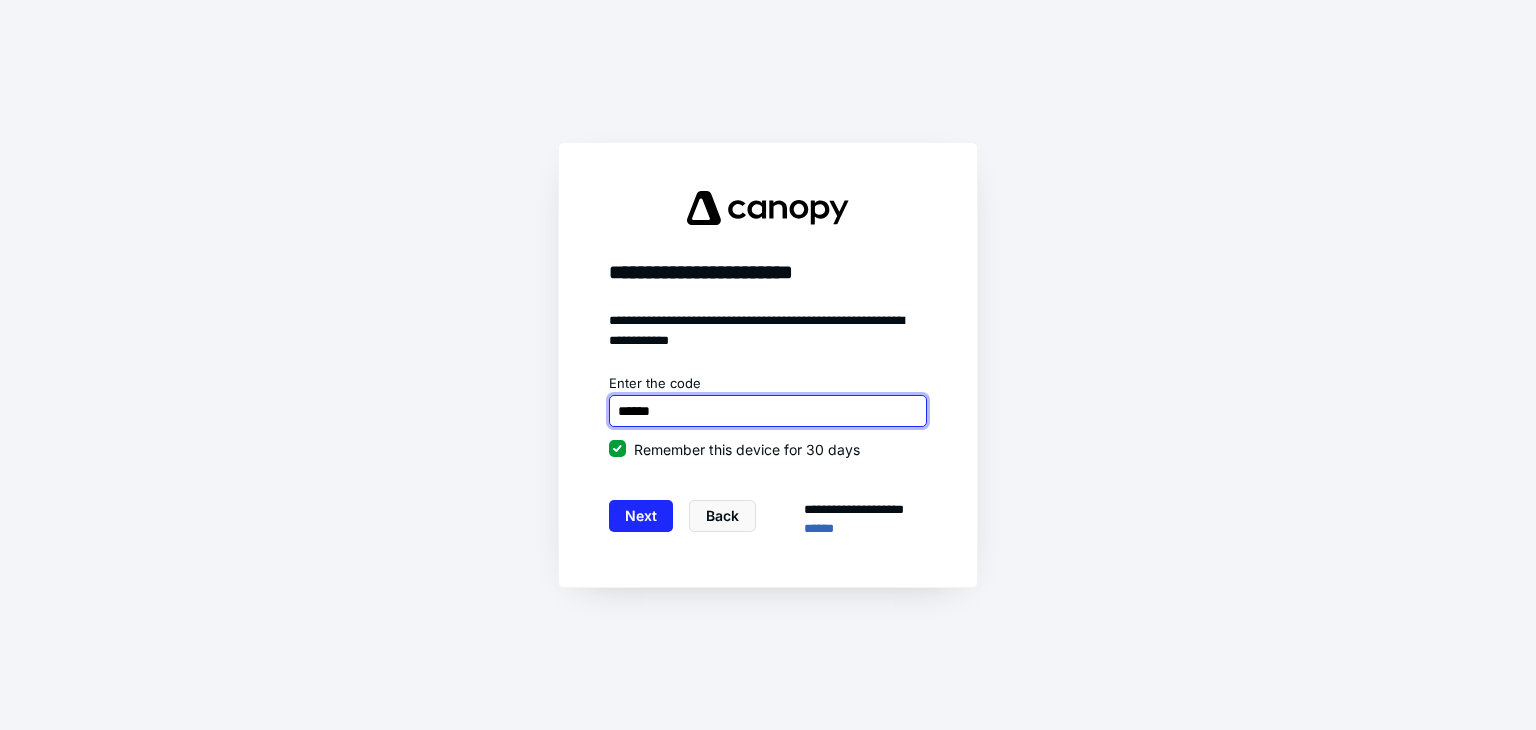 type on "******" 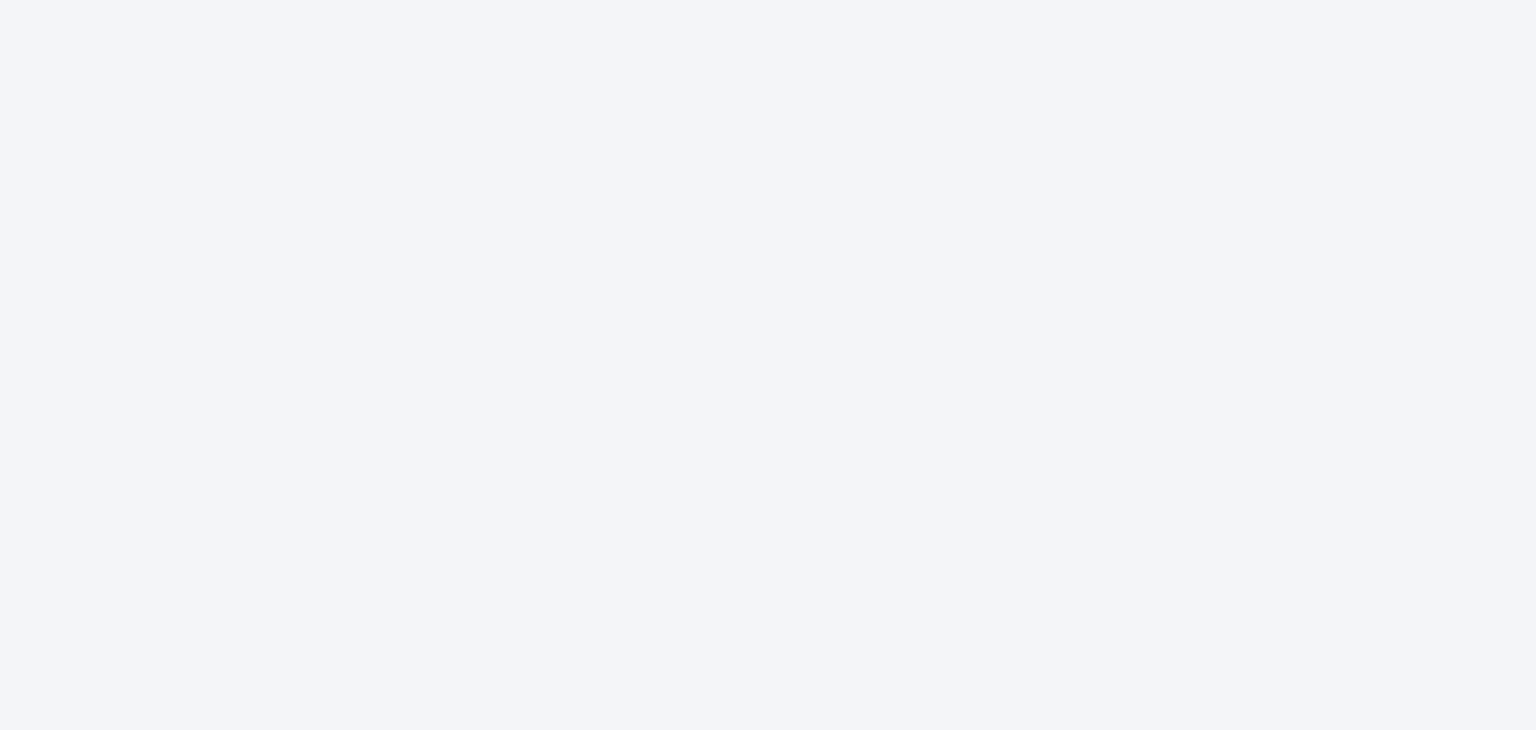 scroll, scrollTop: 0, scrollLeft: 0, axis: both 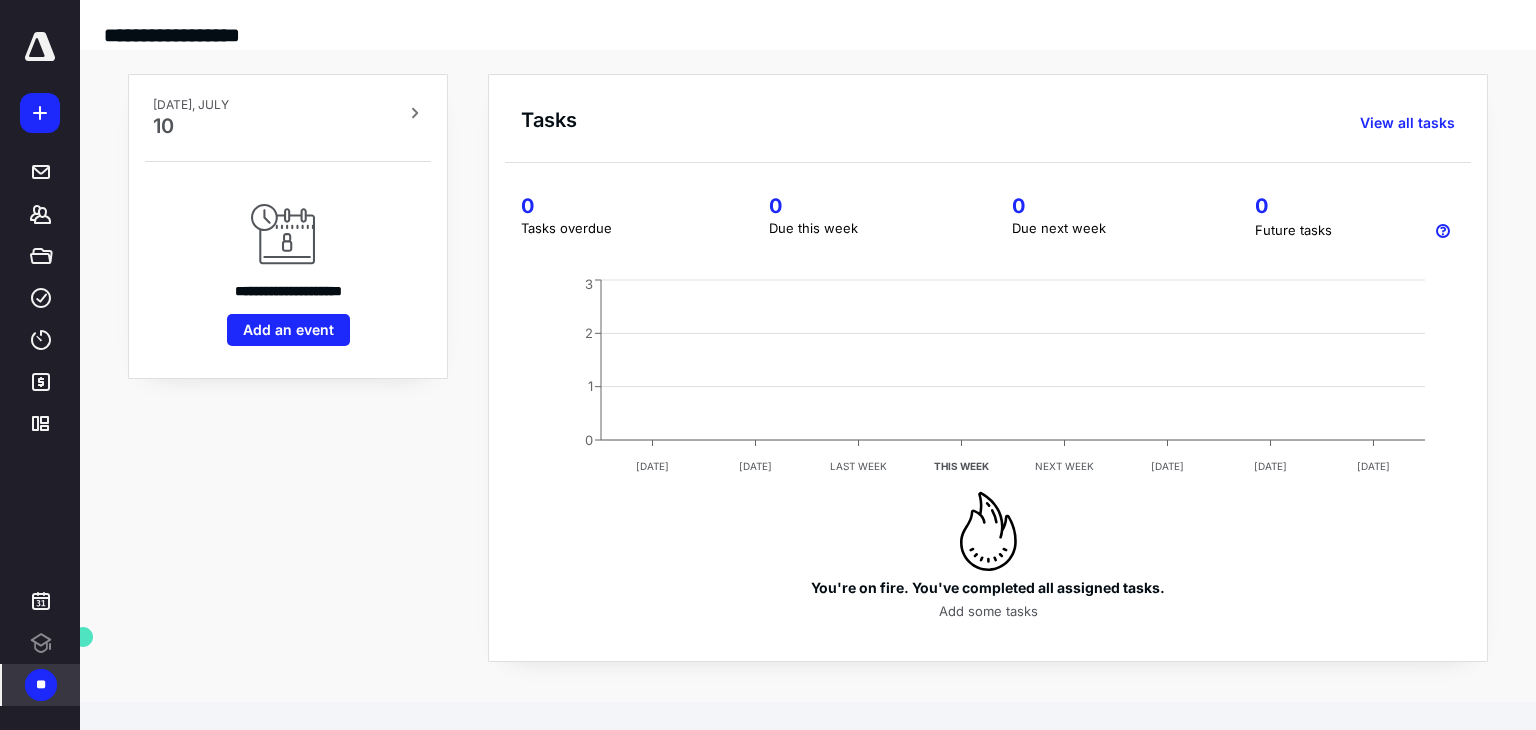 click on "**" at bounding box center (41, 685) 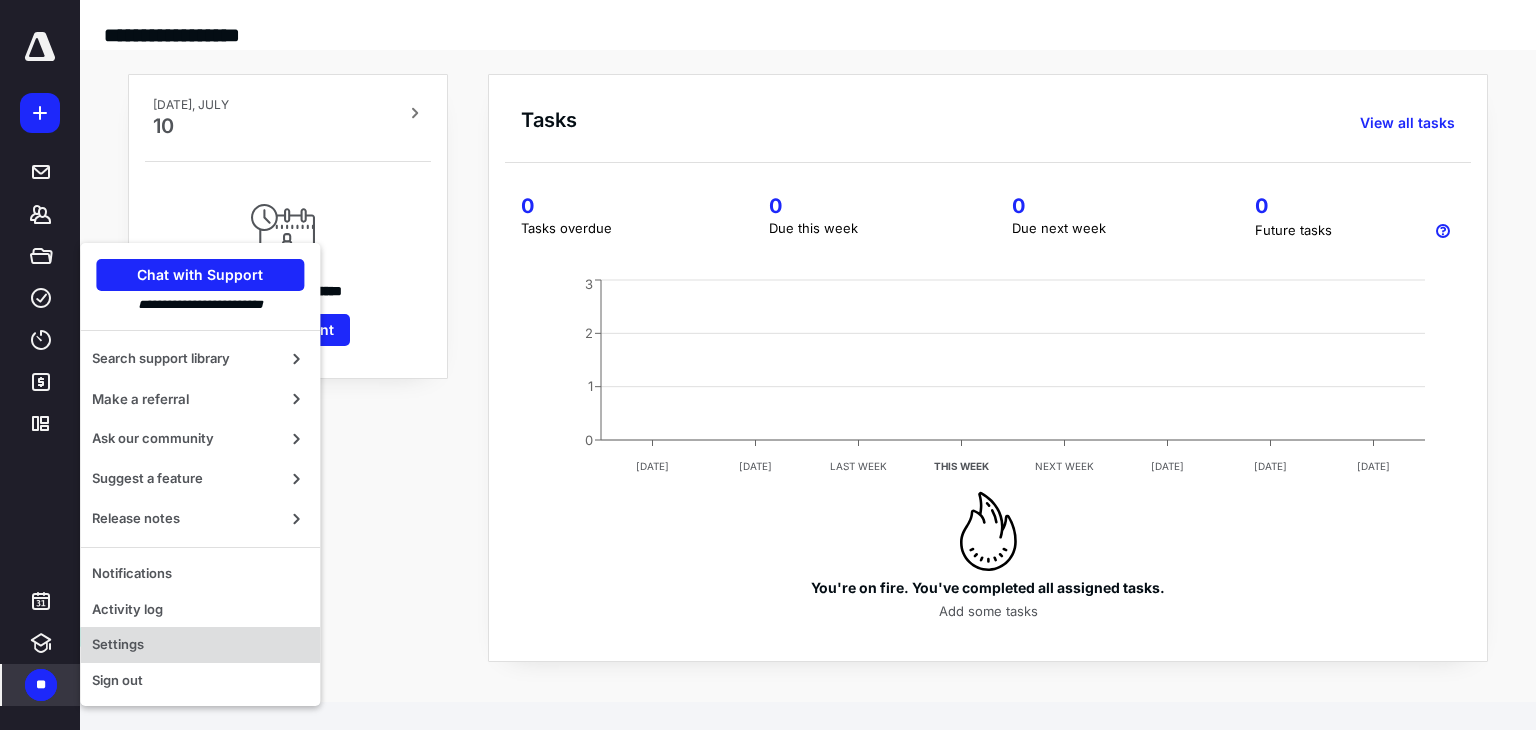 click on "Settings" at bounding box center [200, 645] 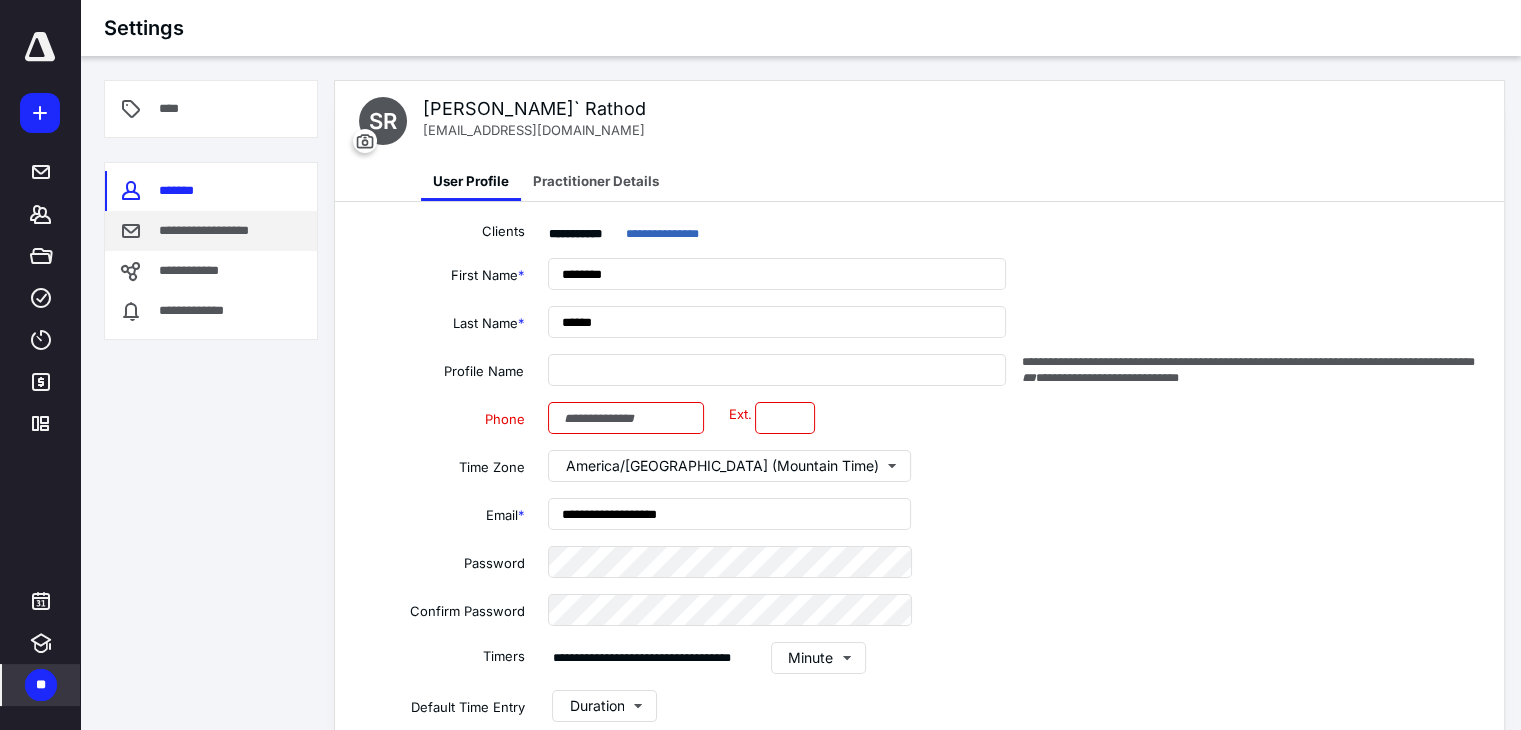 click on "**********" at bounding box center (218, 231) 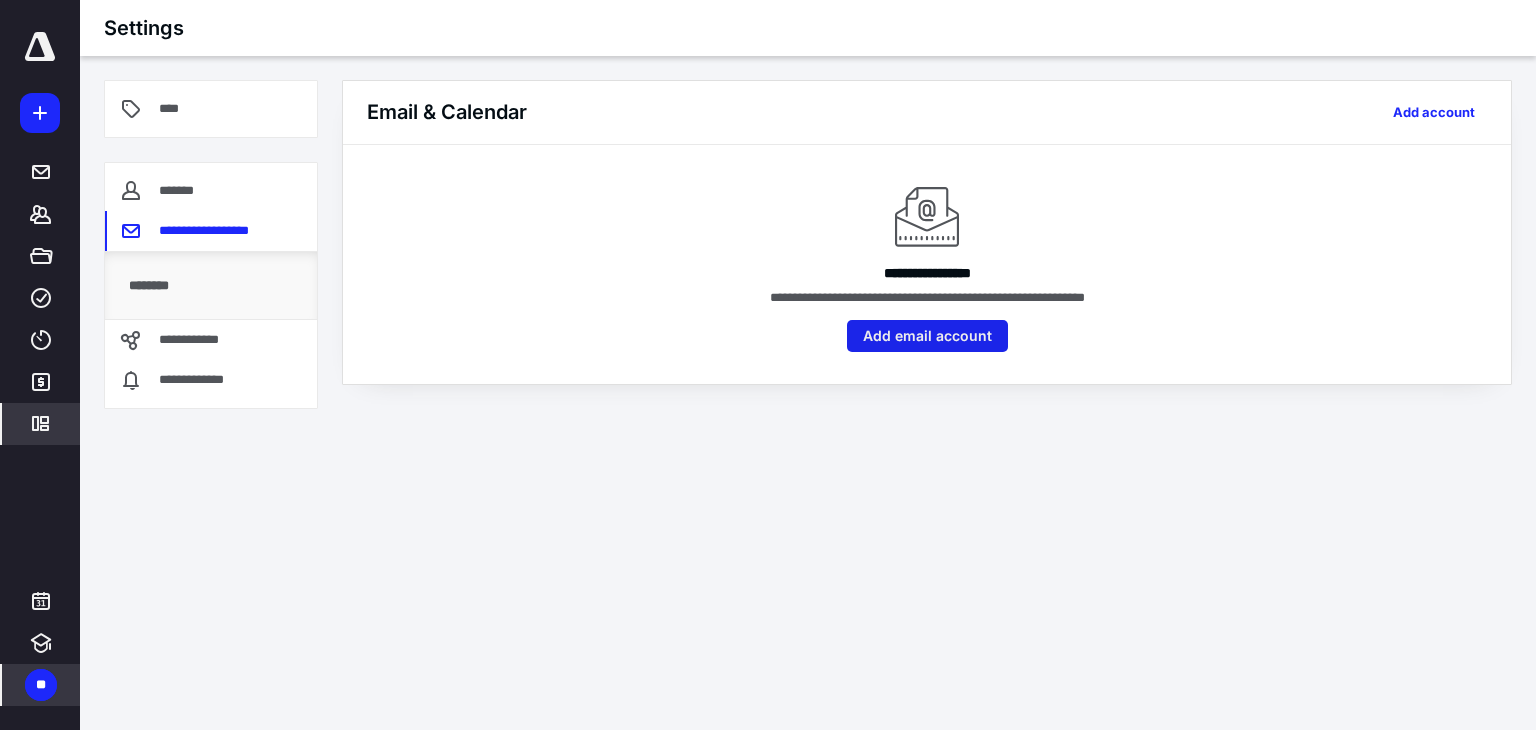 click on "Add email account" at bounding box center [927, 336] 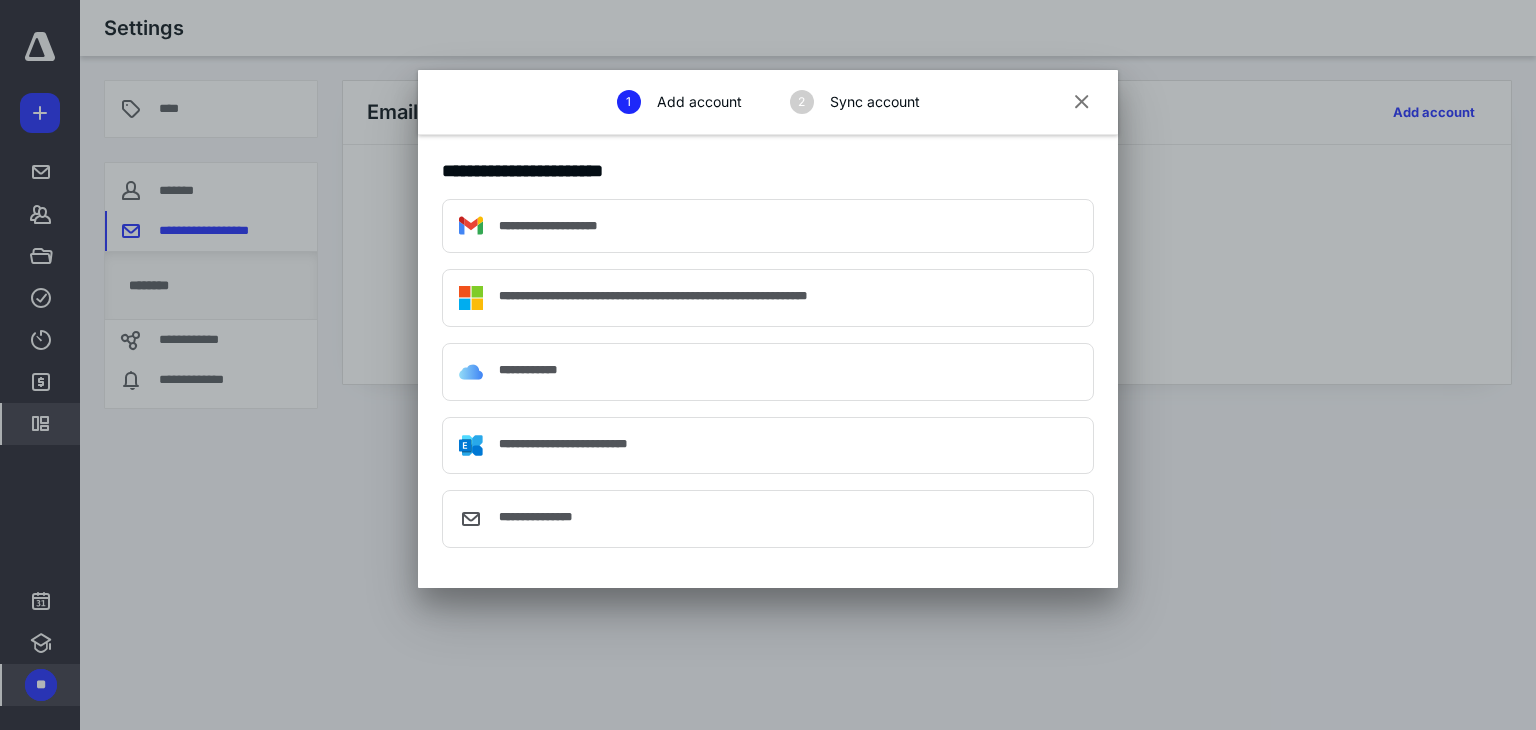 click on "**********" at bounding box center [788, 445] 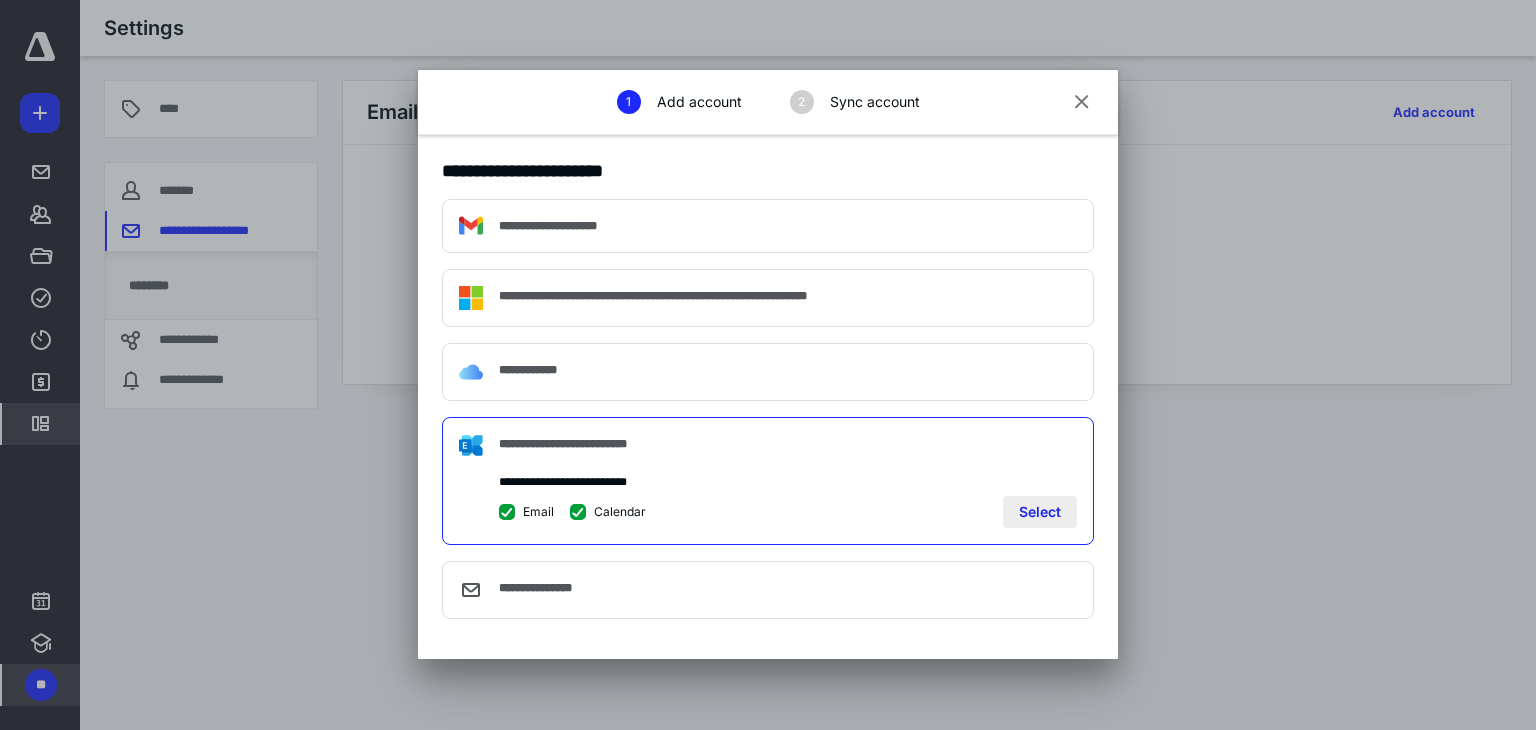 click on "Select" at bounding box center (1040, 512) 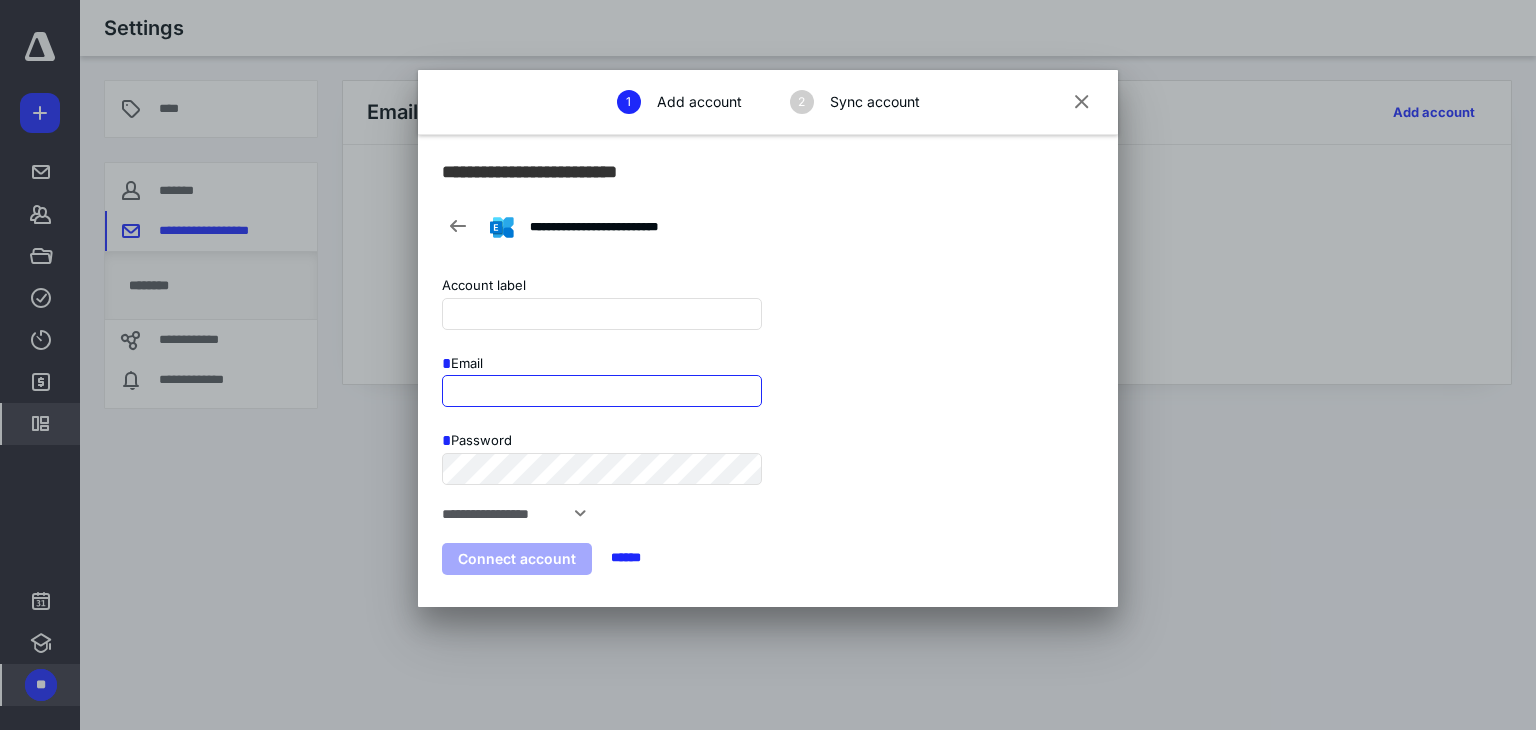 type on "**********" 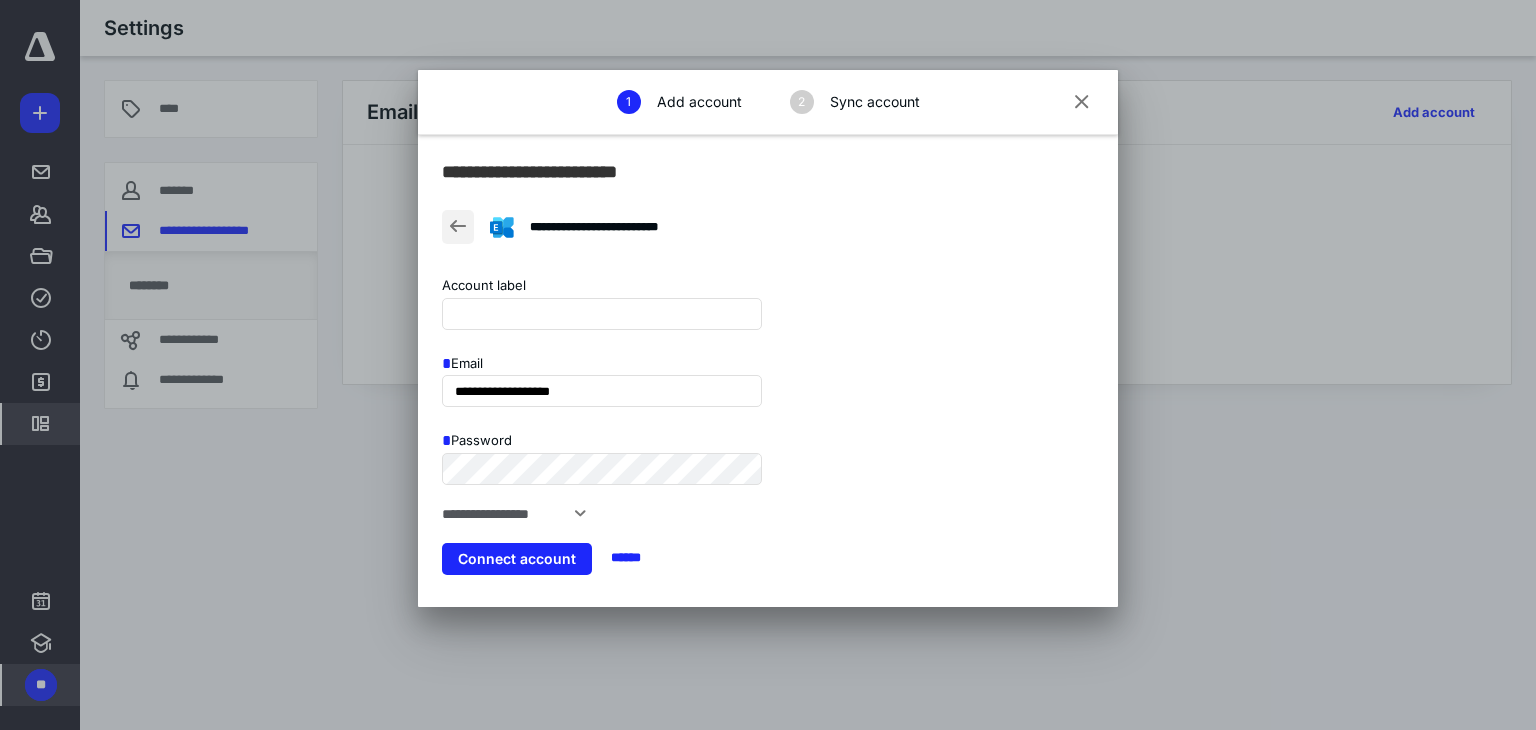 click at bounding box center (458, 227) 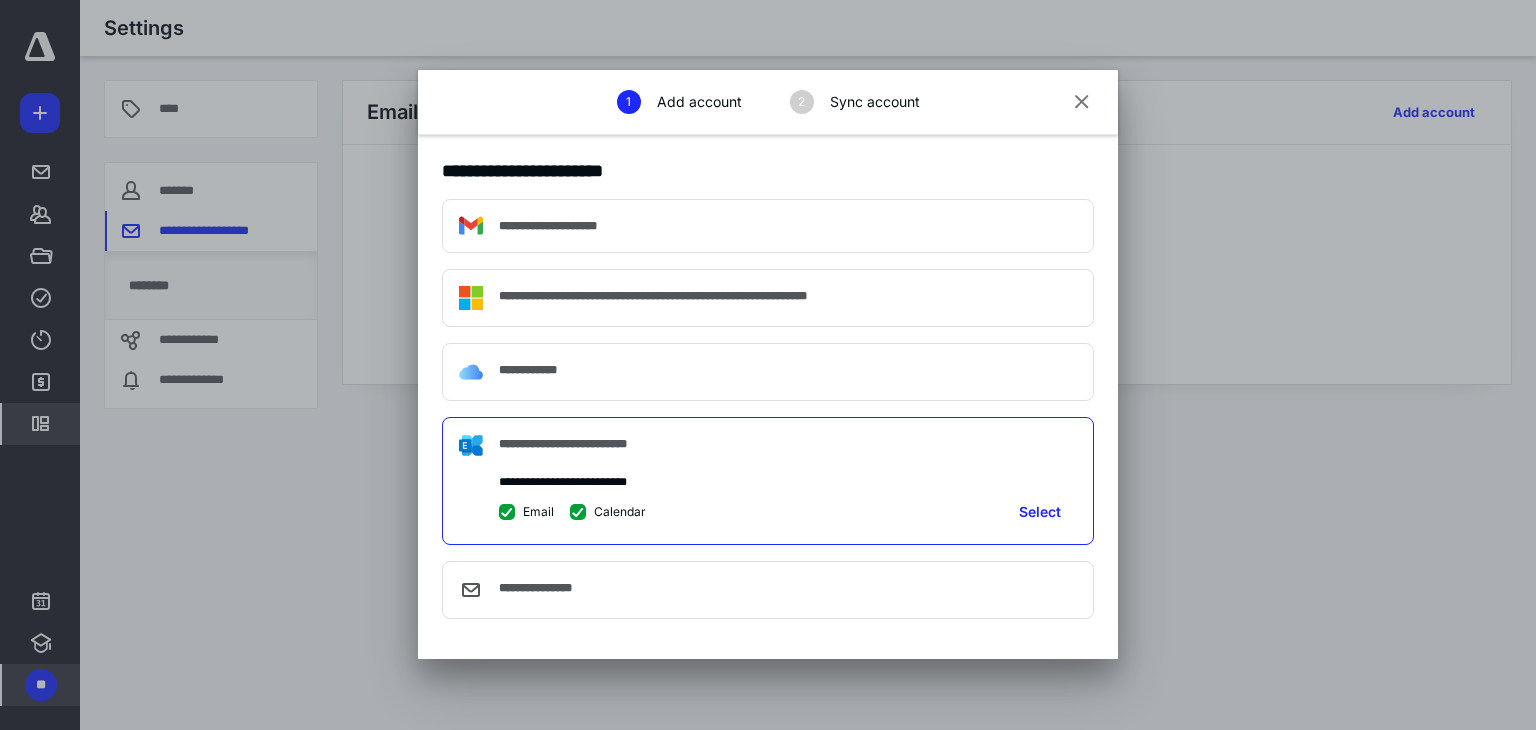 click on "**********" at bounding box center (653, 296) 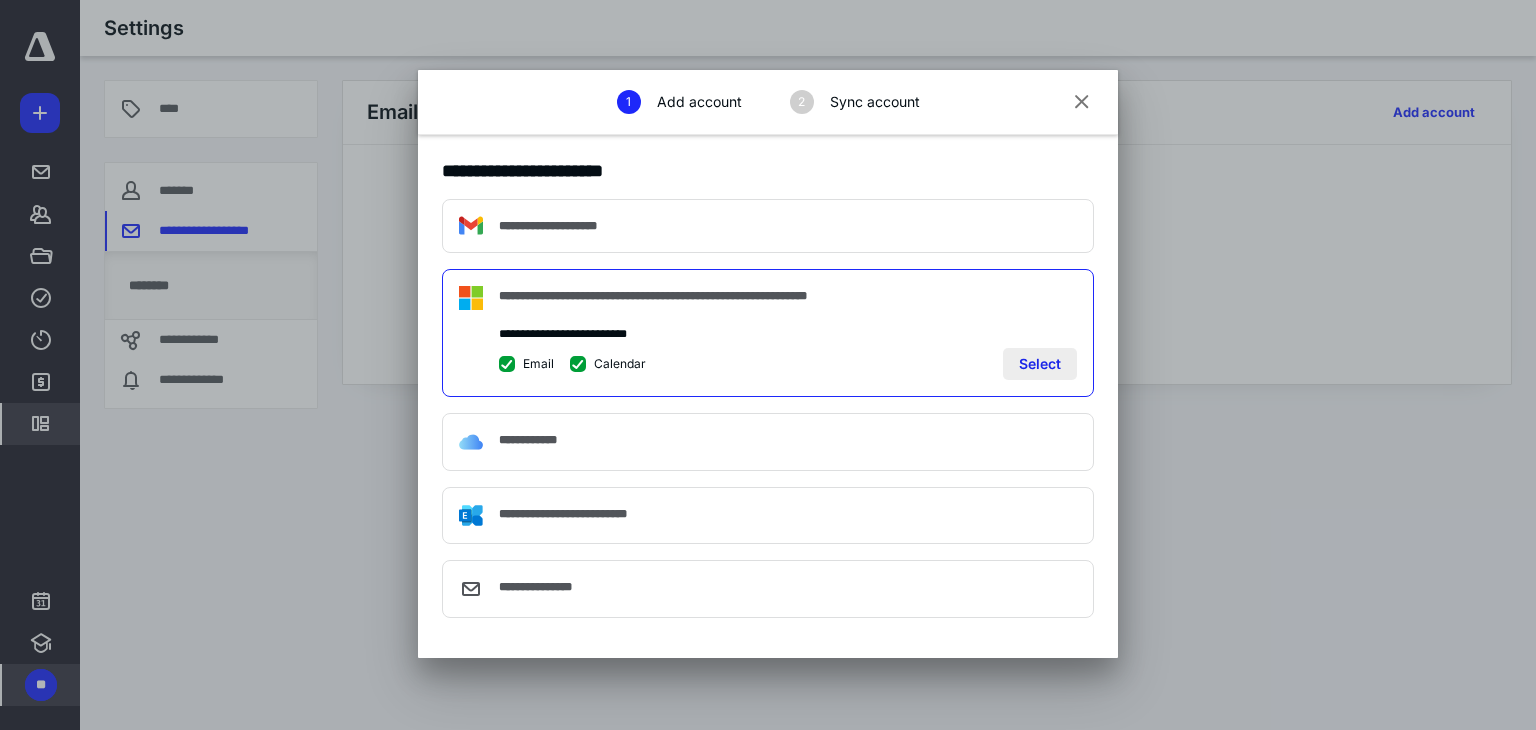 click on "Select" at bounding box center [1040, 364] 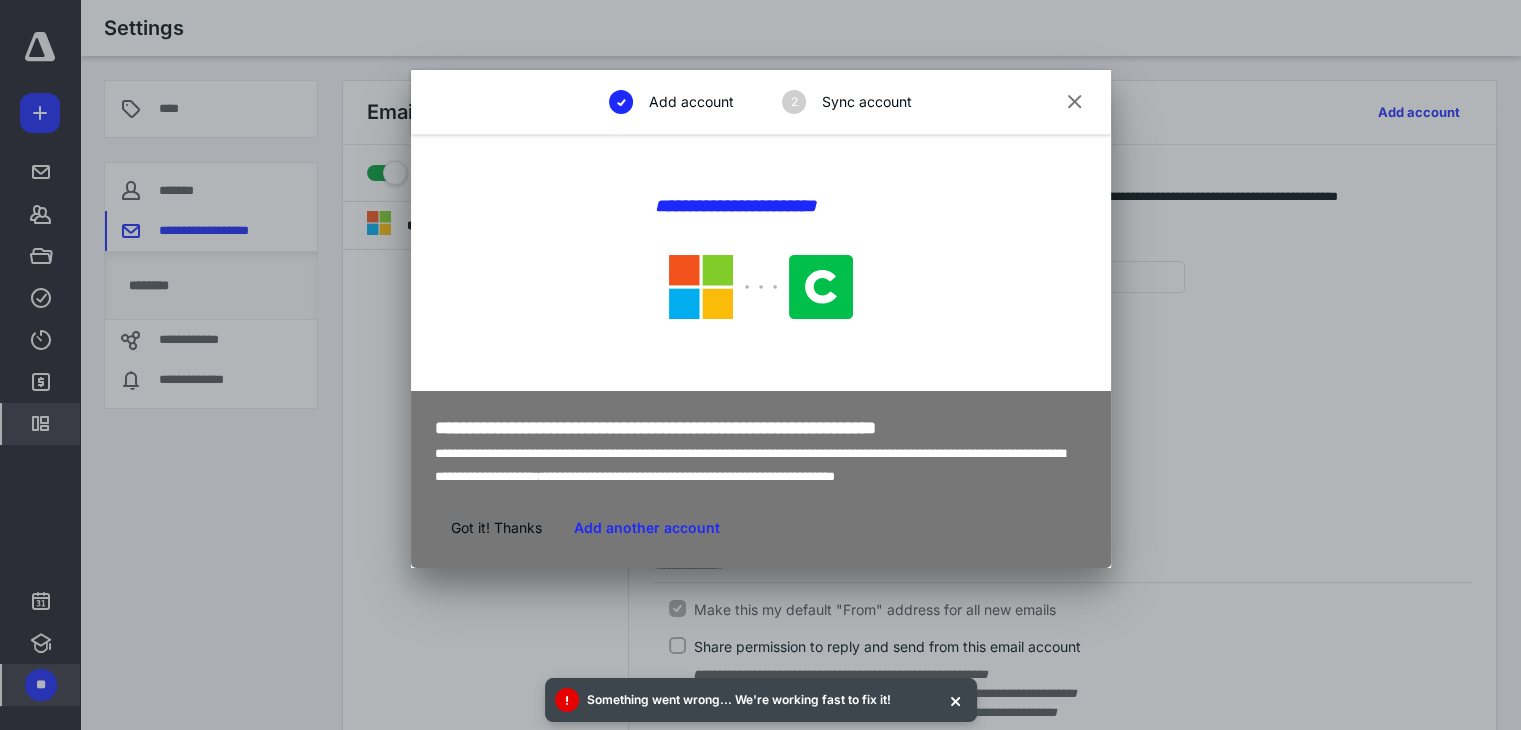 click on "Got it! Thanks" at bounding box center [496, 528] 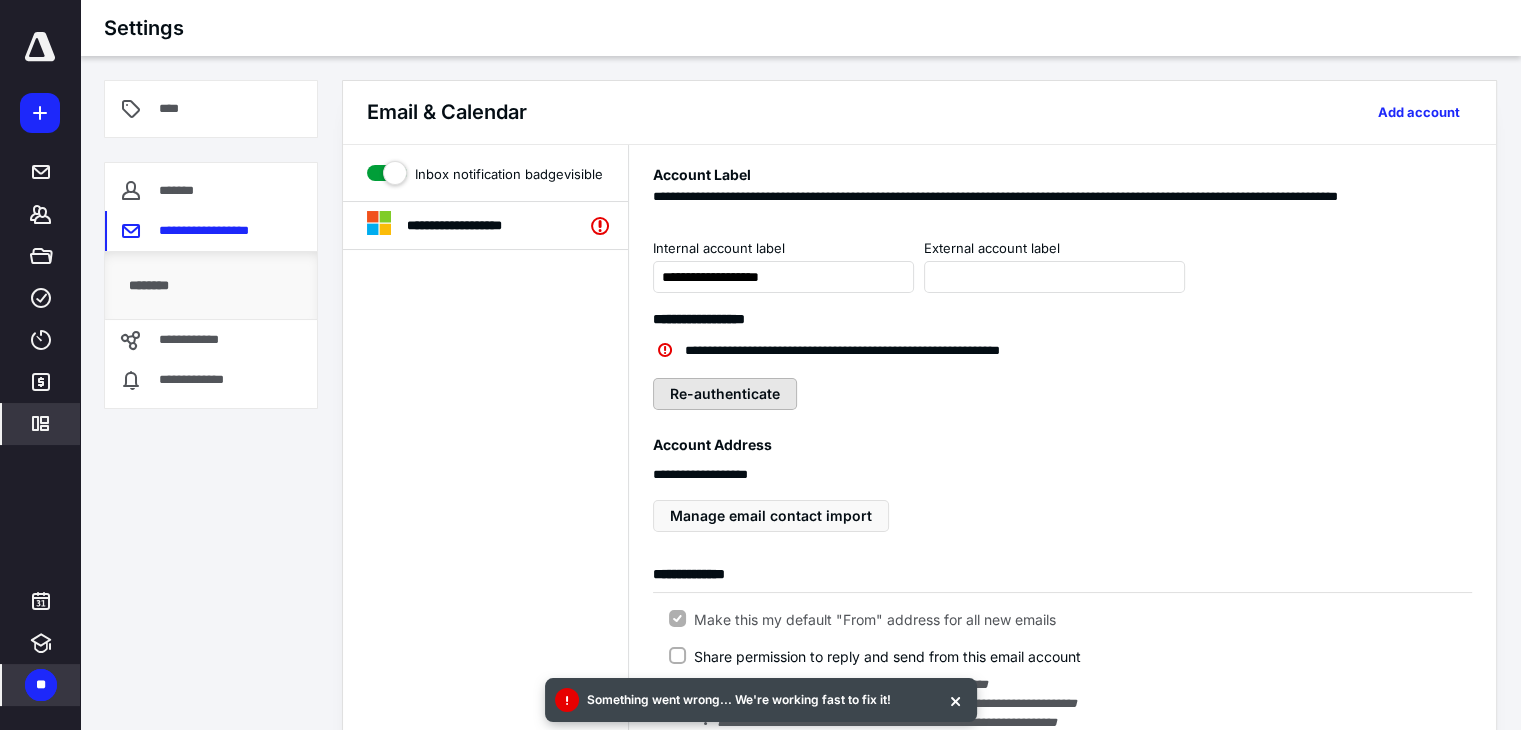 click on "Re-authenticate" at bounding box center [725, 394] 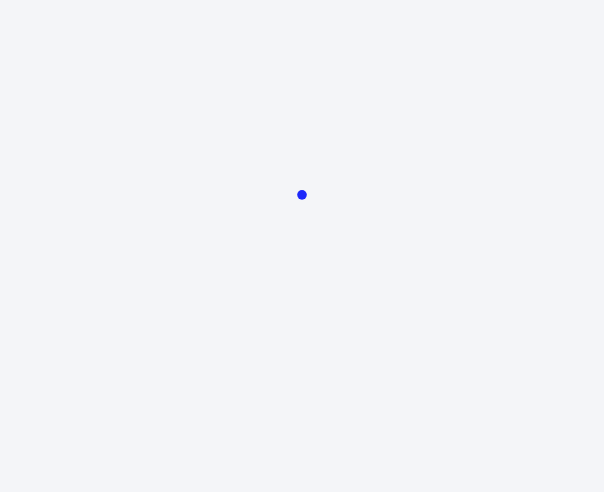 scroll, scrollTop: 0, scrollLeft: 0, axis: both 